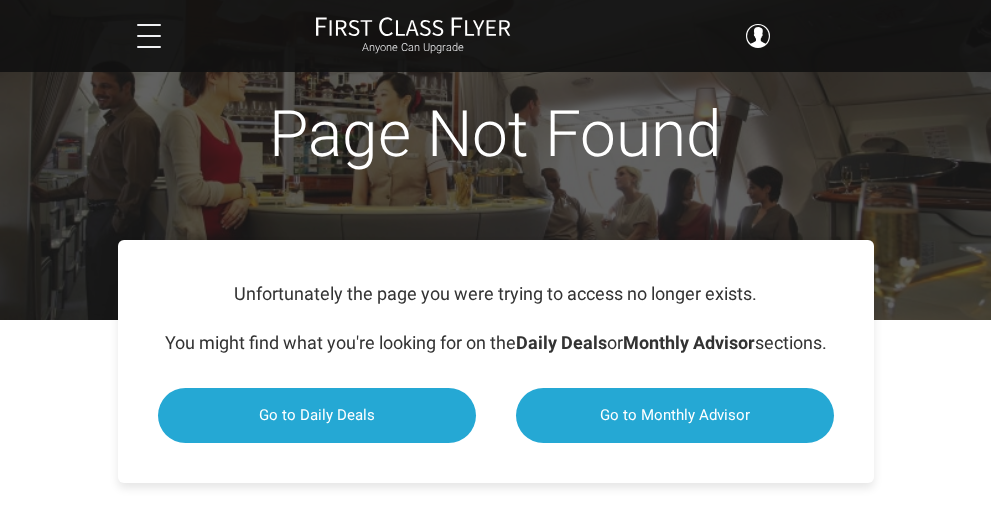 scroll, scrollTop: 0, scrollLeft: 0, axis: both 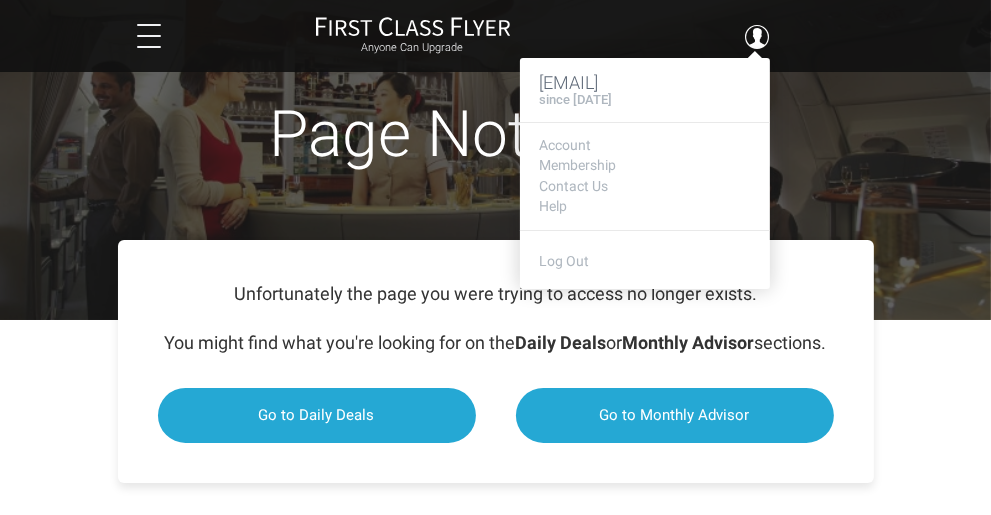 click on "My Account" at bounding box center [0, 0] 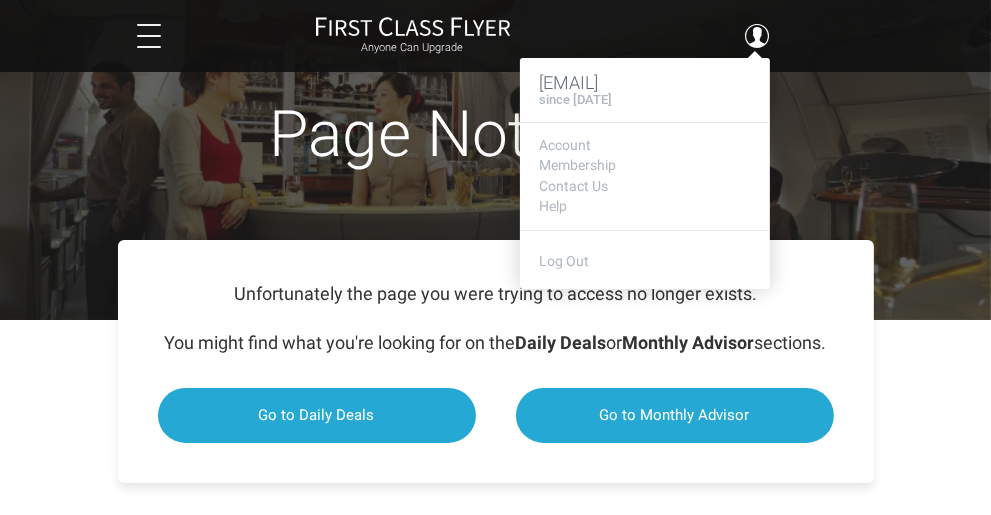 click on "since [DATE]" at bounding box center (645, 100) 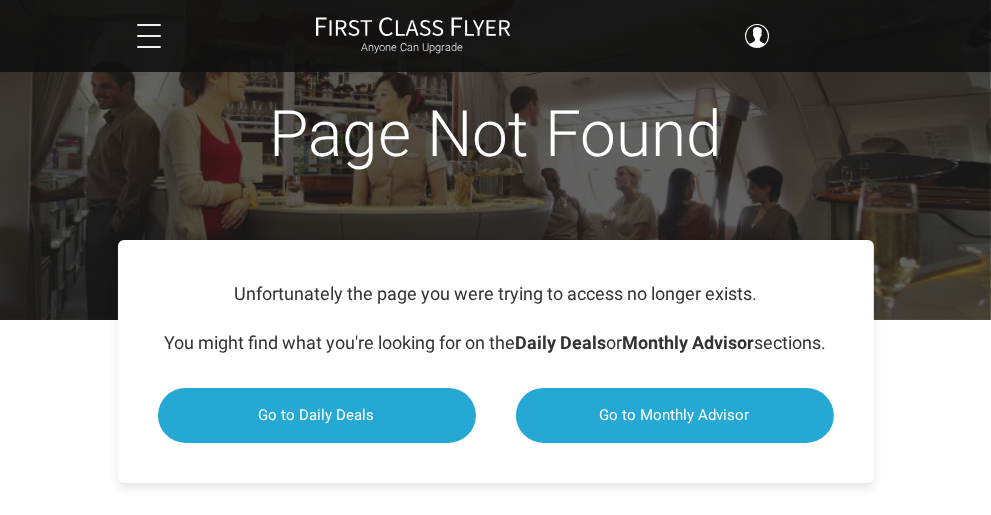 click on "Sweet Redeems" at bounding box center [0, 0] 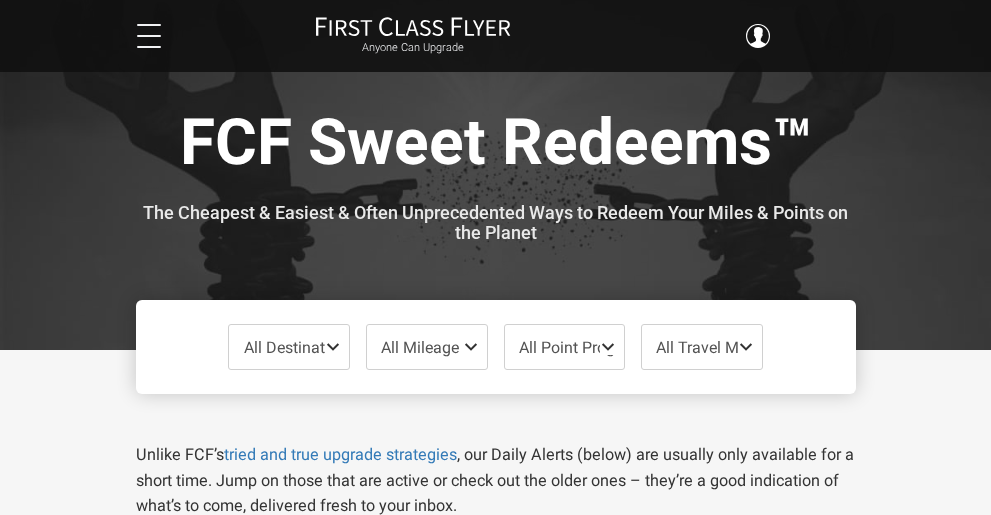 scroll, scrollTop: 0, scrollLeft: 0, axis: both 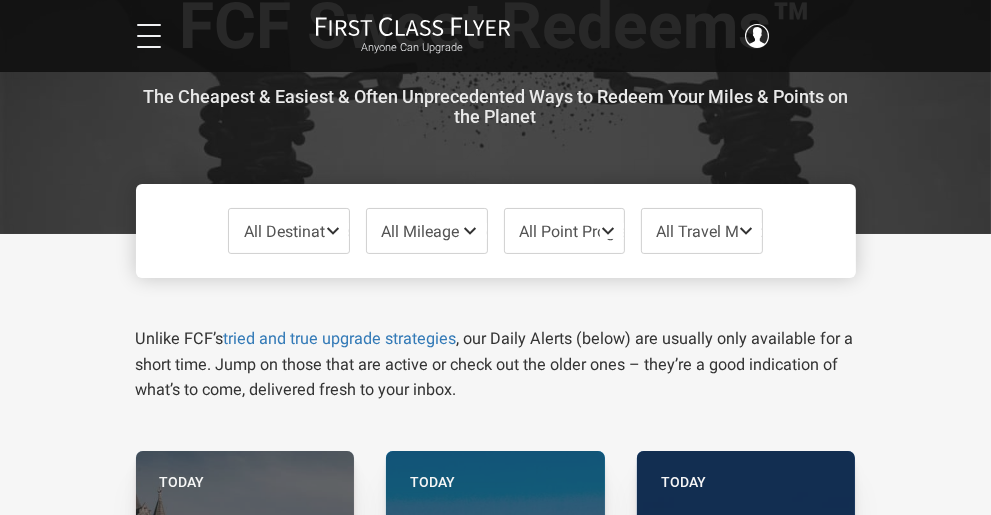 click on "All Destinations" at bounding box center [299, 231] 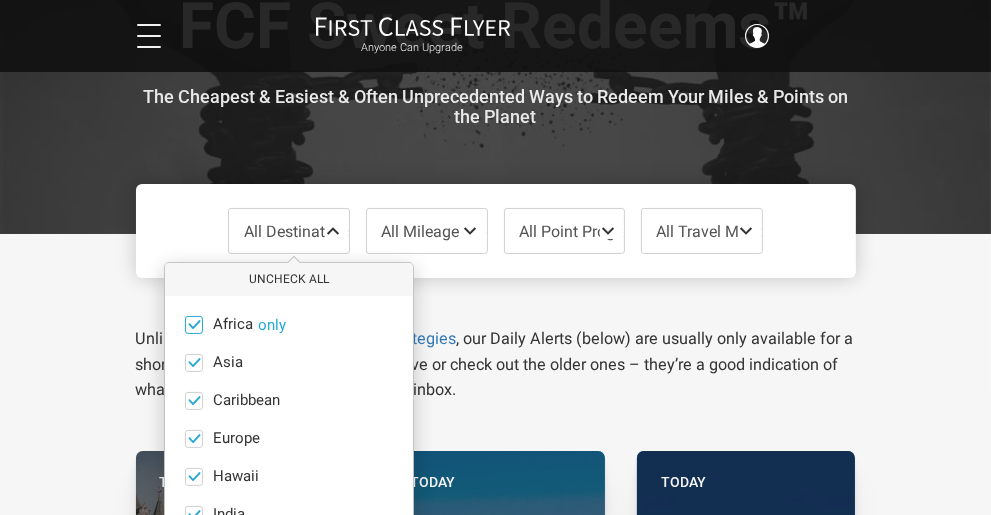 click at bounding box center [194, 324] 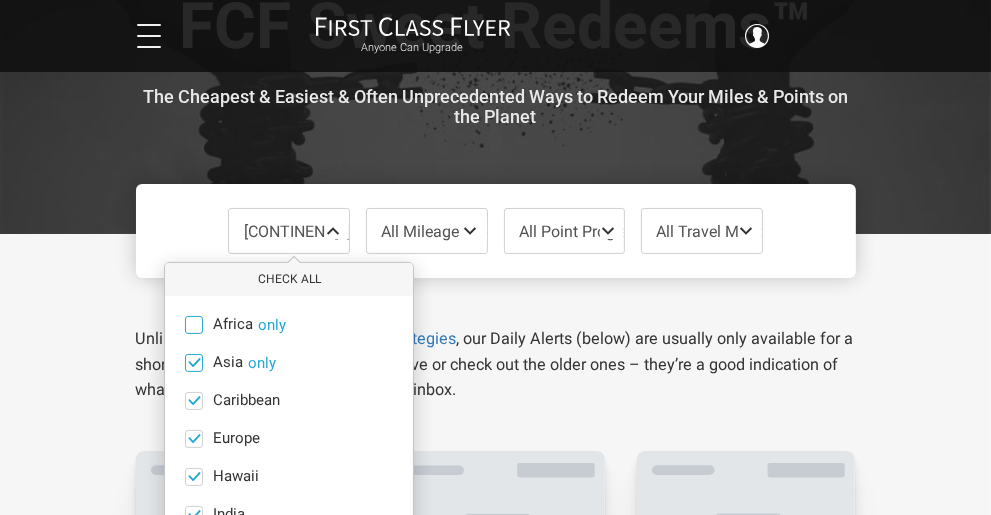 click at bounding box center (194, 363) 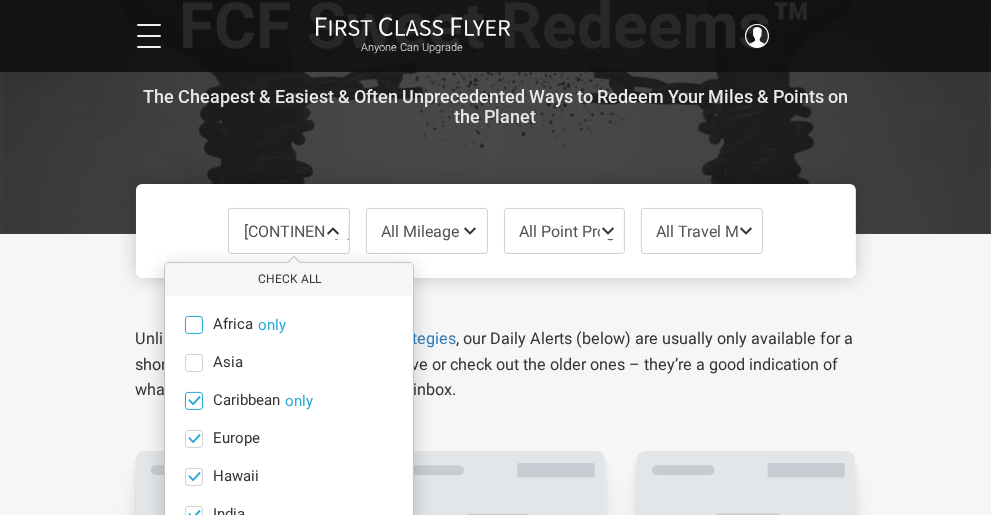 click at bounding box center [194, 400] 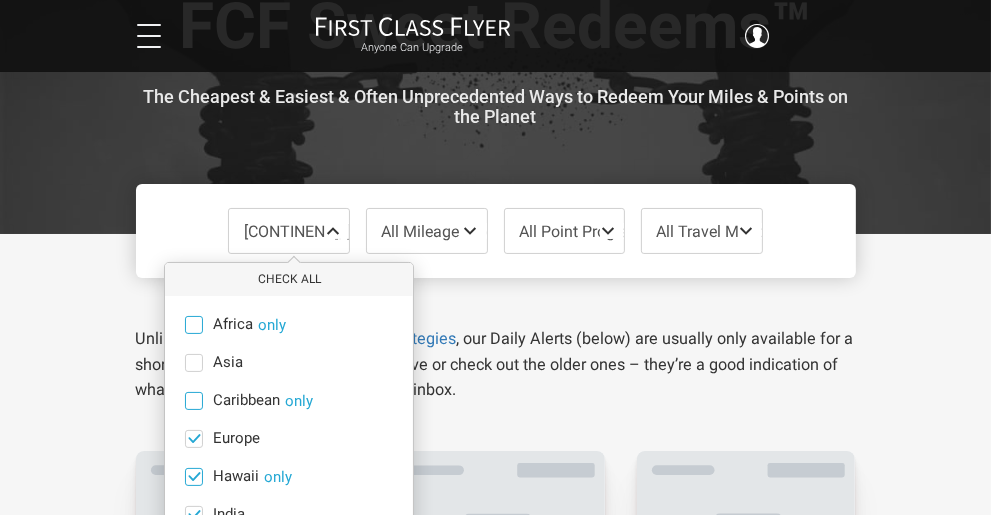 click at bounding box center (194, 477) 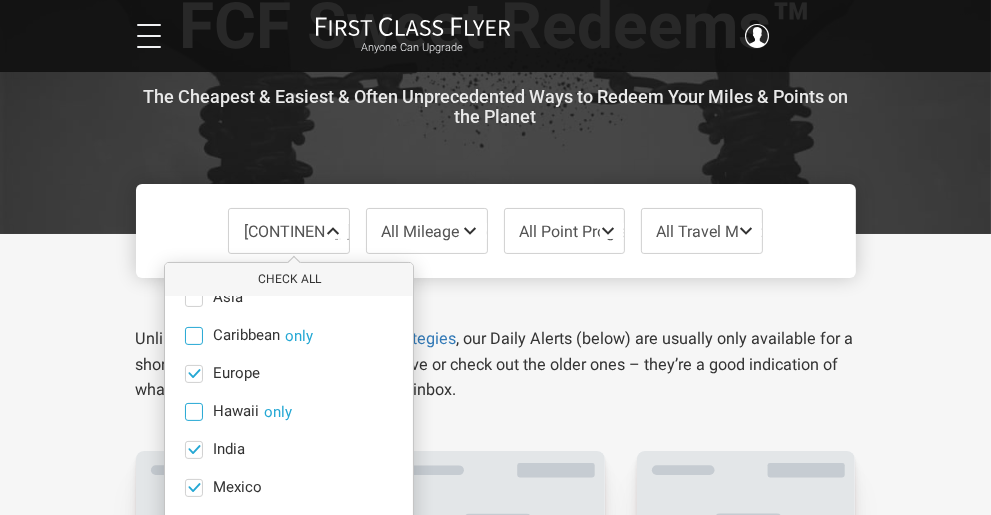 scroll, scrollTop: 137, scrollLeft: 0, axis: vertical 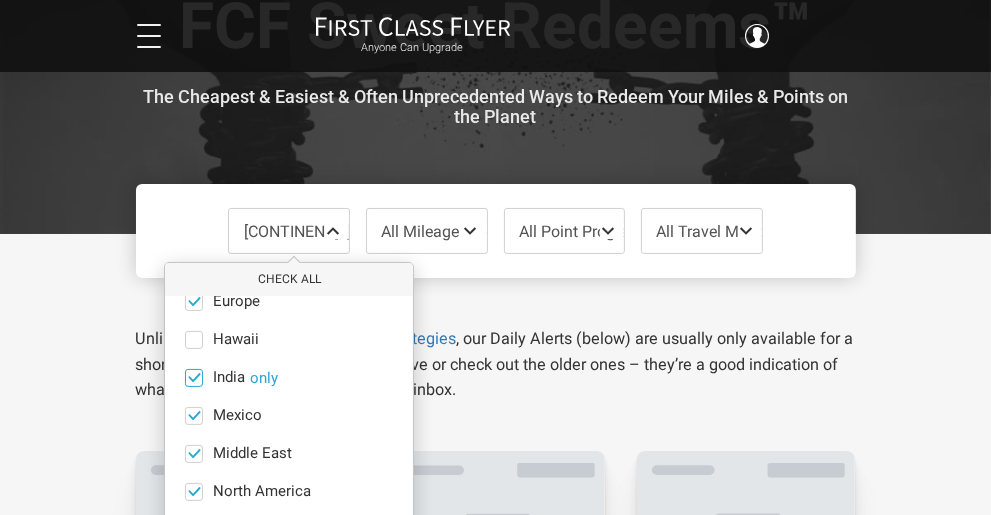 click at bounding box center [194, 377] 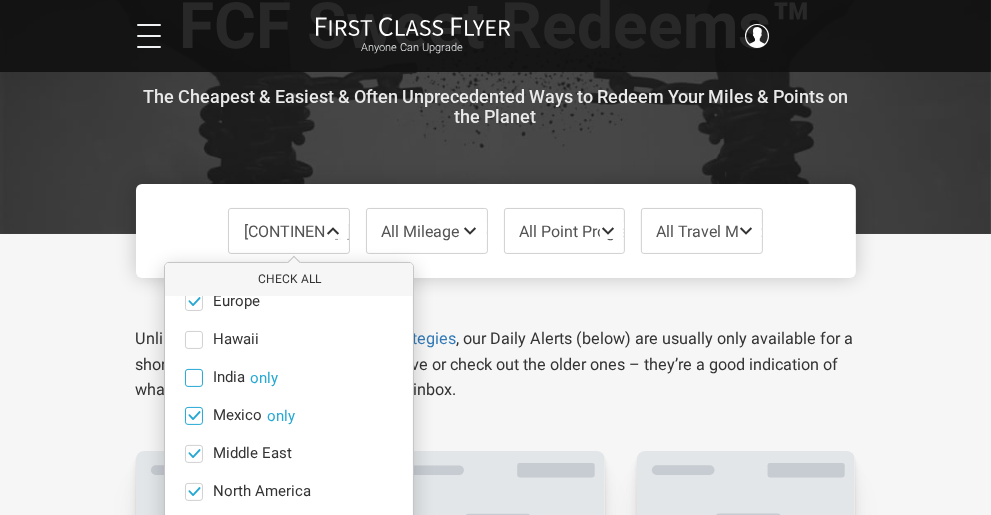 click at bounding box center [194, 415] 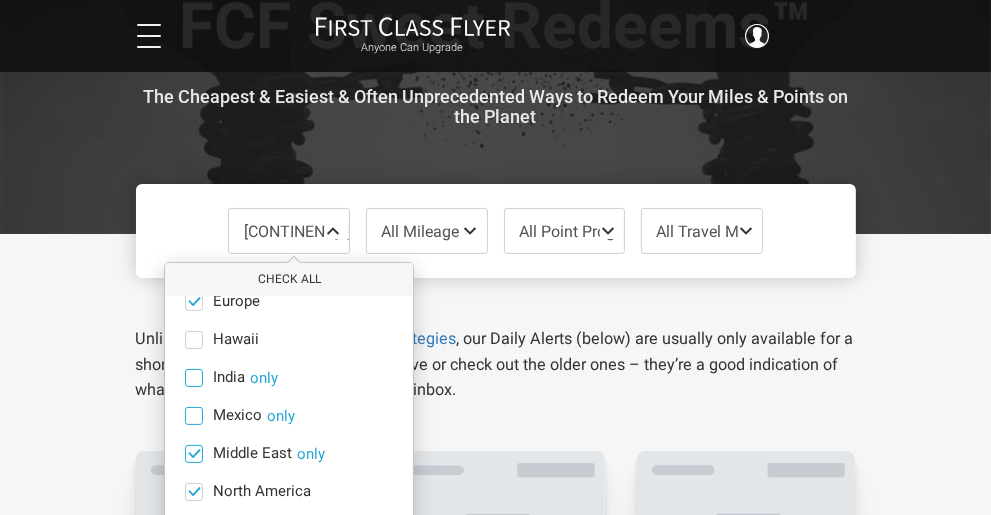 click at bounding box center (194, 454) 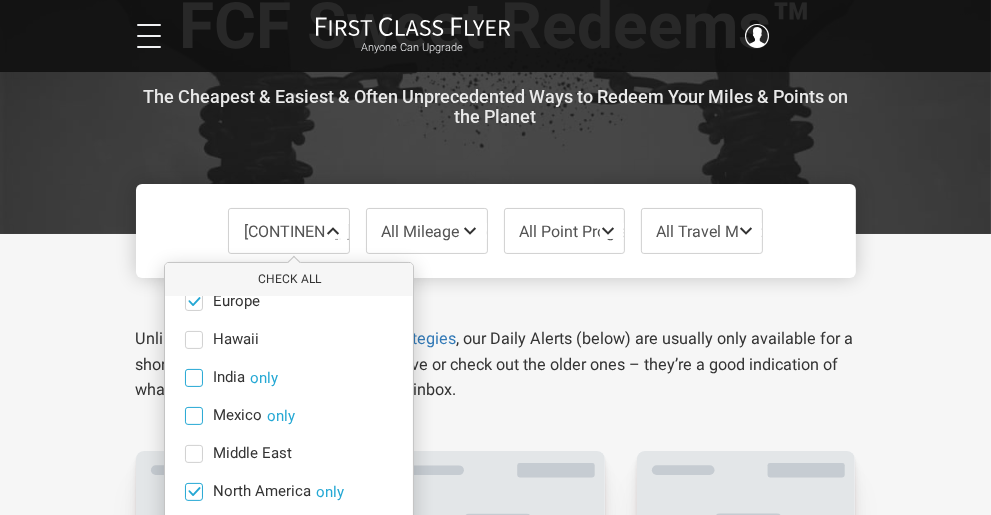 click at bounding box center (194, 491) 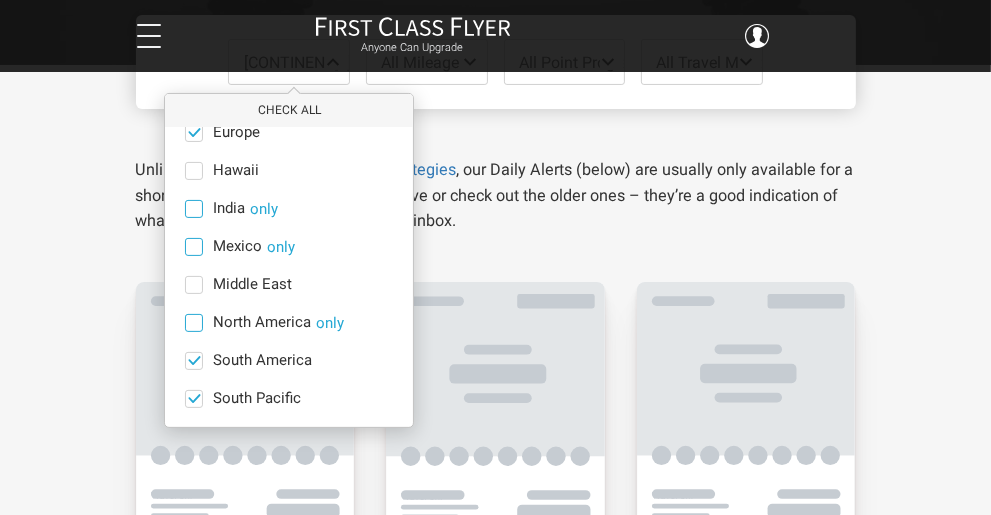 scroll, scrollTop: 287, scrollLeft: 0, axis: vertical 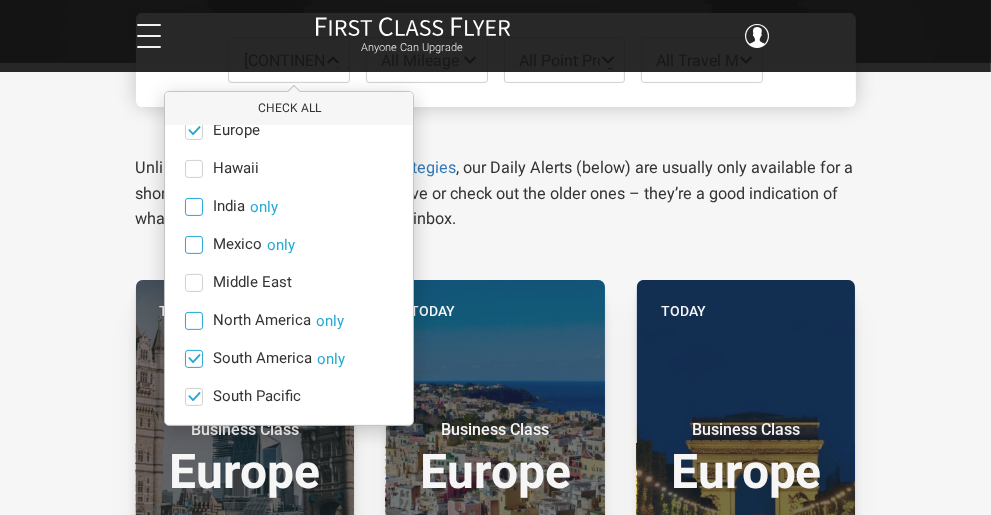 click at bounding box center (194, 358) 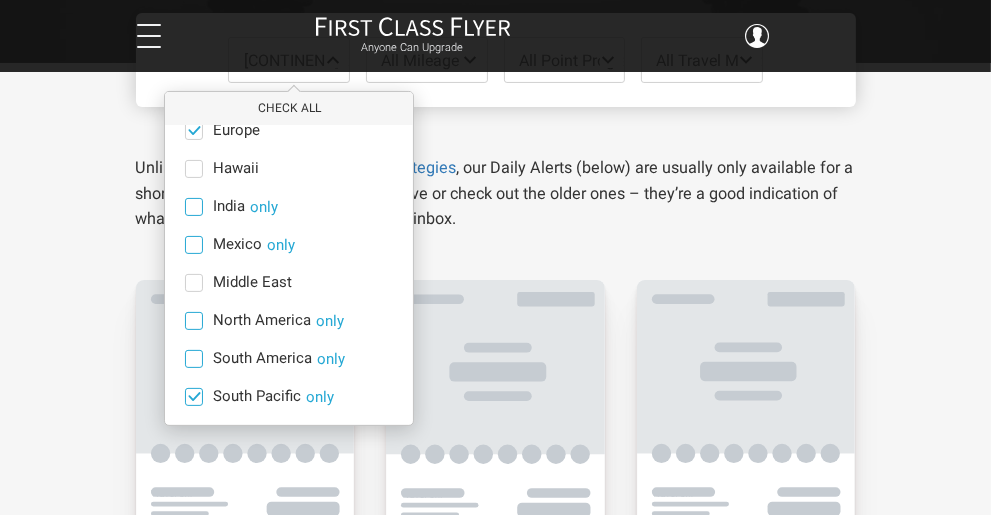 click at bounding box center [194, 397] 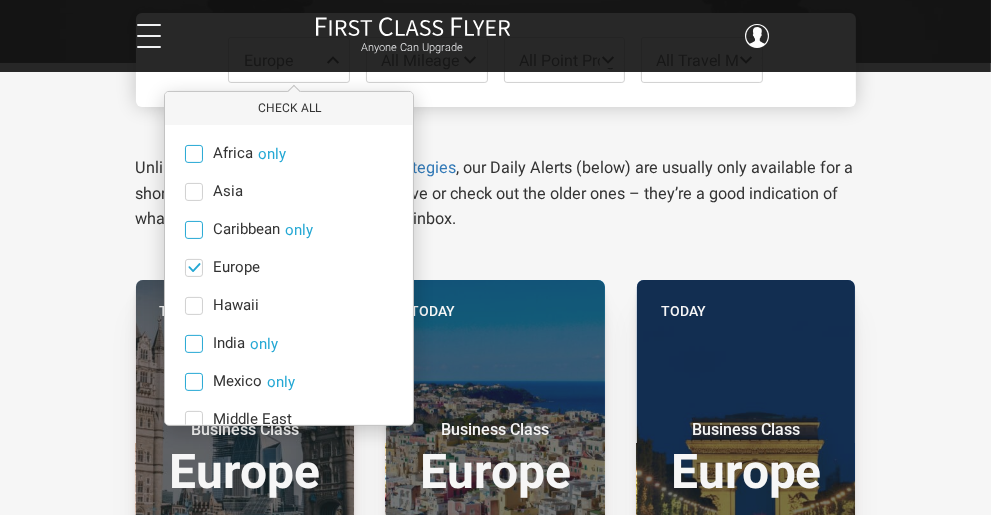 scroll, scrollTop: 4, scrollLeft: 0, axis: vertical 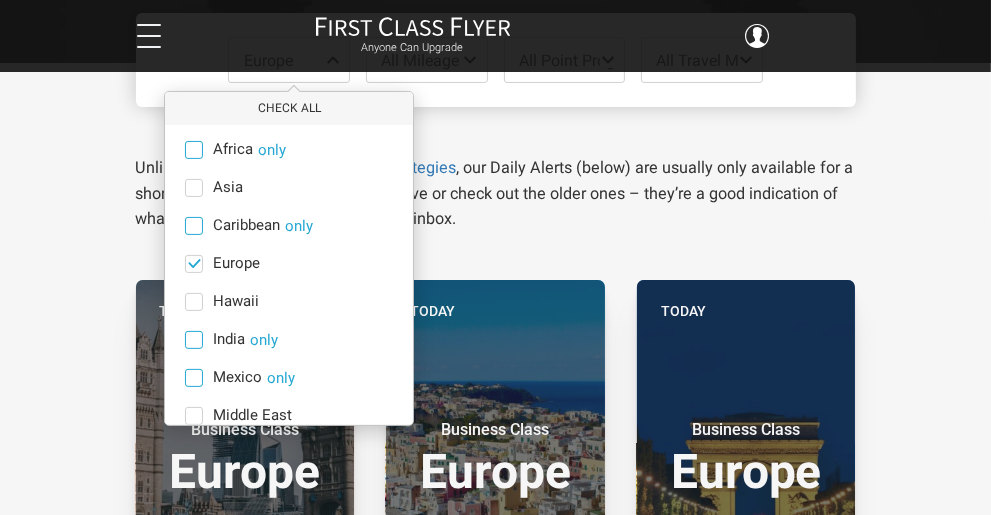 click on "Sweet Redeems" at bounding box center [0, 0] 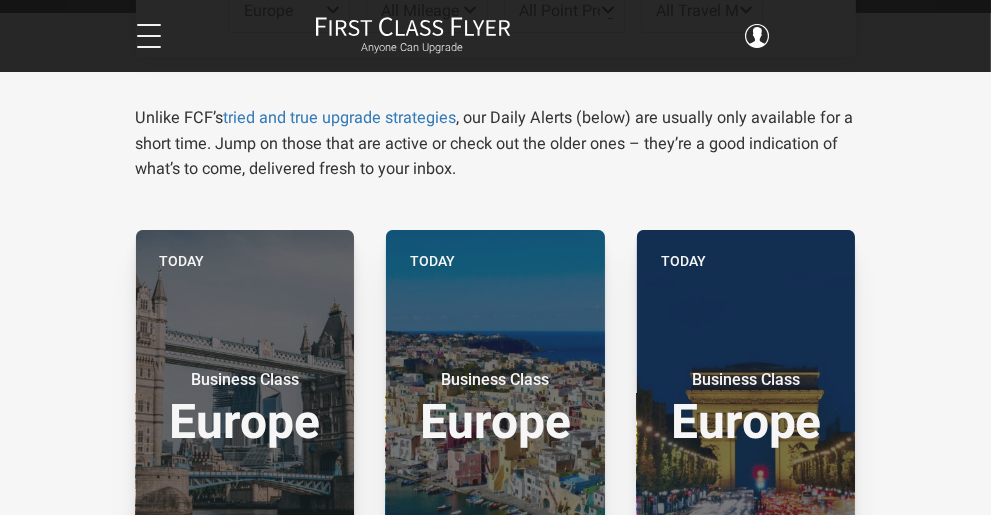 scroll, scrollTop: 354, scrollLeft: 0, axis: vertical 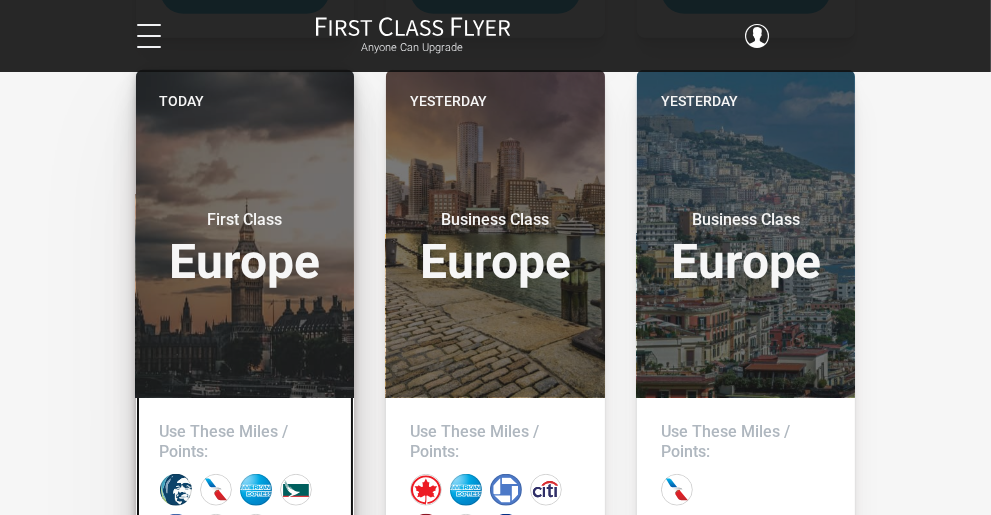 click at bounding box center (176, 530) 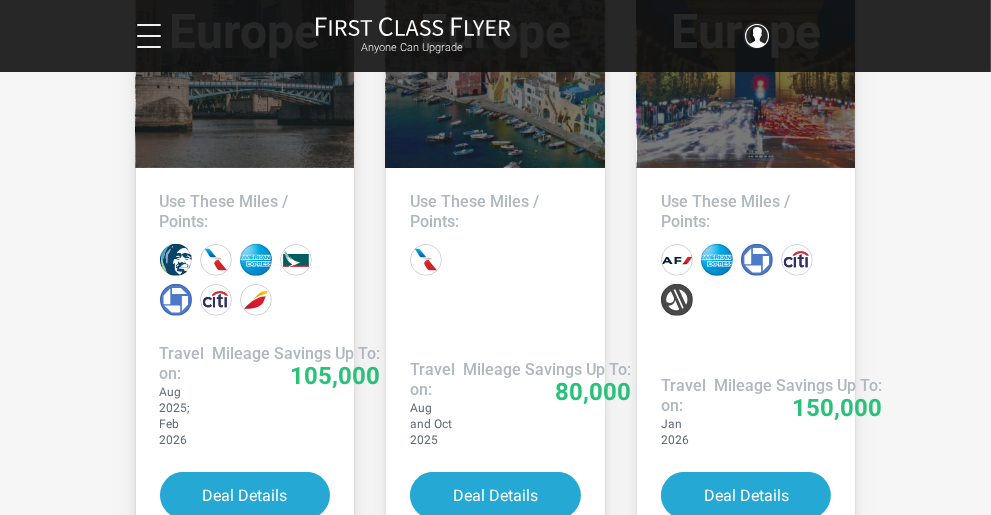 scroll, scrollTop: 730, scrollLeft: 0, axis: vertical 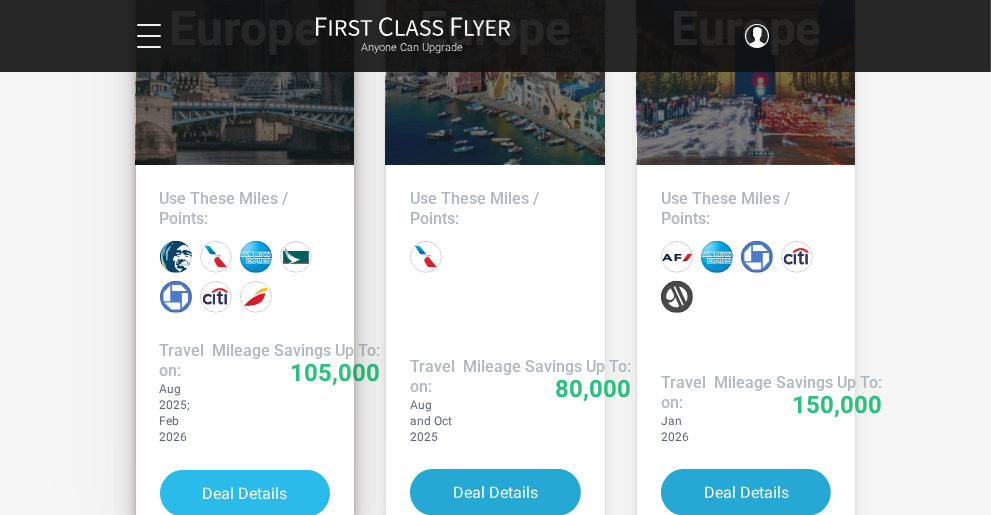 click on "Deal Details" at bounding box center [245, 493] 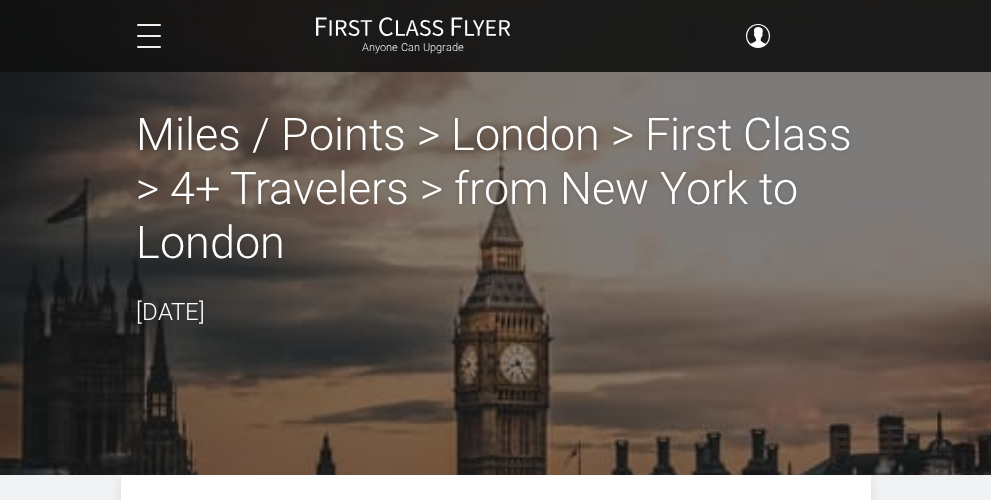 scroll, scrollTop: 112, scrollLeft: 0, axis: vertical 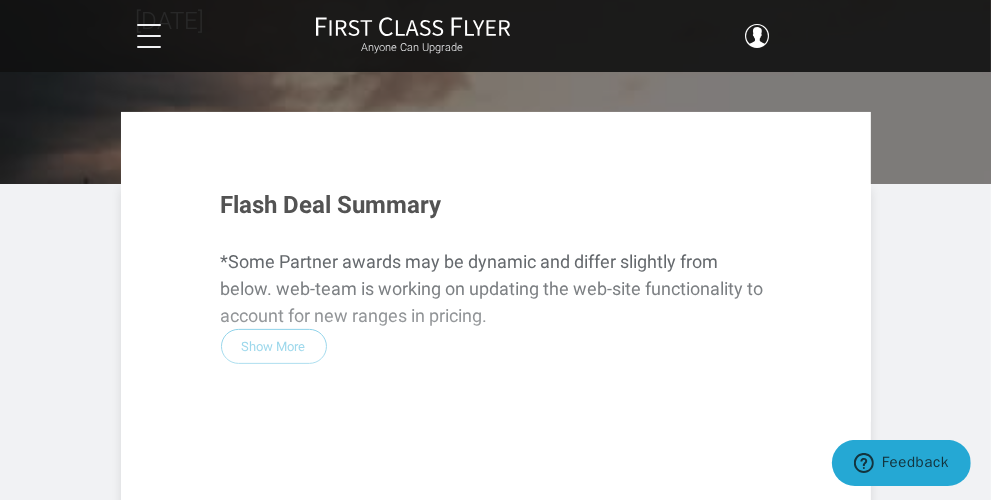 click on "Flash Deal Summary   *Some Partner awards may be dynamic and differ slightly from below. web-team is working on updating the web-site functionality to account for new ranges in pricing. Show More    Example Deal Routes   Depending on the program, you may qualify for free connecting flights to and from your deal route airports.  Learn more .         From  [CITY]             To  London         JavaScript chart by amCharts 3.20.9     Deal Availability   Fly at other times and pay double or triple.
Partner availability varies...  Show More     Days Available    13+   9 to 12   4 to 8   2025   Aug           Sep       Oct         Nov         Dec       2026   Jan       Feb                   4 Seats       2 Seats     1 Seat   Access Deal With Miles   Every program charges a different price. Pick your preferred payment option and book the flash deal before it vanishes.     Normal Everyday Price: 280,000       160,000 American Airlines Miles
(Operating Airline)                   Off" at bounding box center [496, 297] 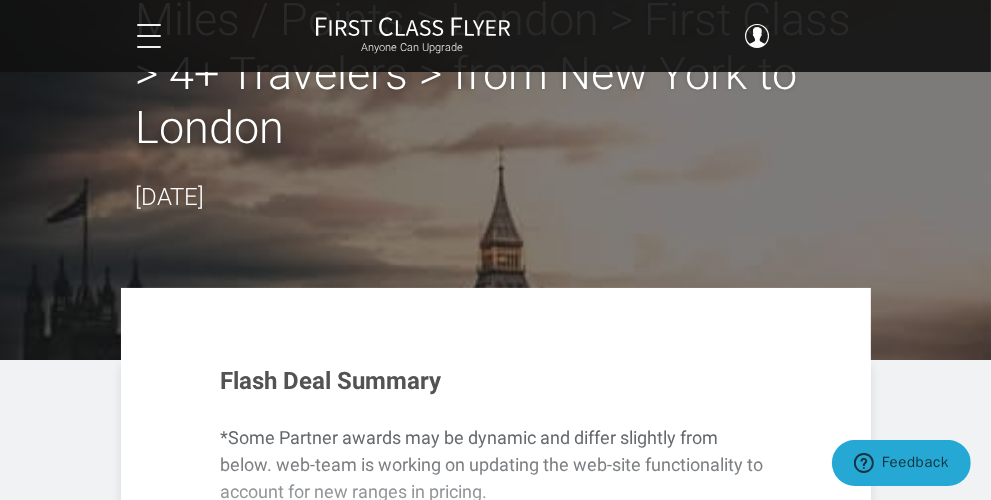 scroll, scrollTop: 0, scrollLeft: 10, axis: horizontal 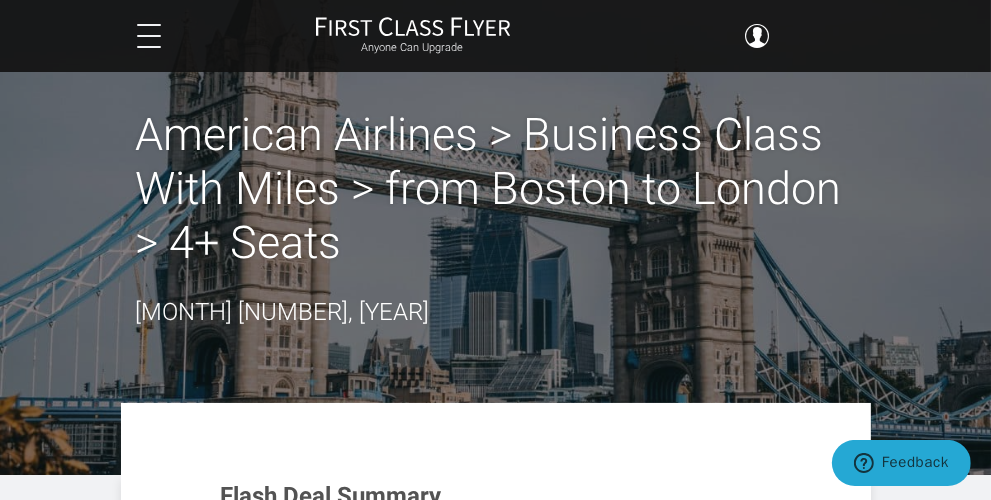 click on "Flash Deal Summary   *Some Partner awards may be dynamic and differ slightly from below. The web team is working on updating the website functionality to account for new ranges in pricing. Show More    Example Deal Routes   Depending on the program, you may qualify for free connecting flights to and from your deal route airports.  Learn more .         From  Boston             To  London         JavaScript chart by amCharts 3.20.9     Deal Availability   Fly at other times and pay double or triple.
Partner availability varies...  Show More     Days Available    13+   9 to 12   4 to 8   2025   Aug           Sep       Oct       Nov       Dec       2026   Jan       Feb                   4 Seats       2 Seats     1 Seat   Access Deal With Miles   Every program charges a different price. Pick your preferred payment option and book the flash deal before it vanishes.     Normal Everyday Price: 220,000       130,000 American Airlines Miles
(Operating Airline)                 Summary" at bounding box center [496, 588] 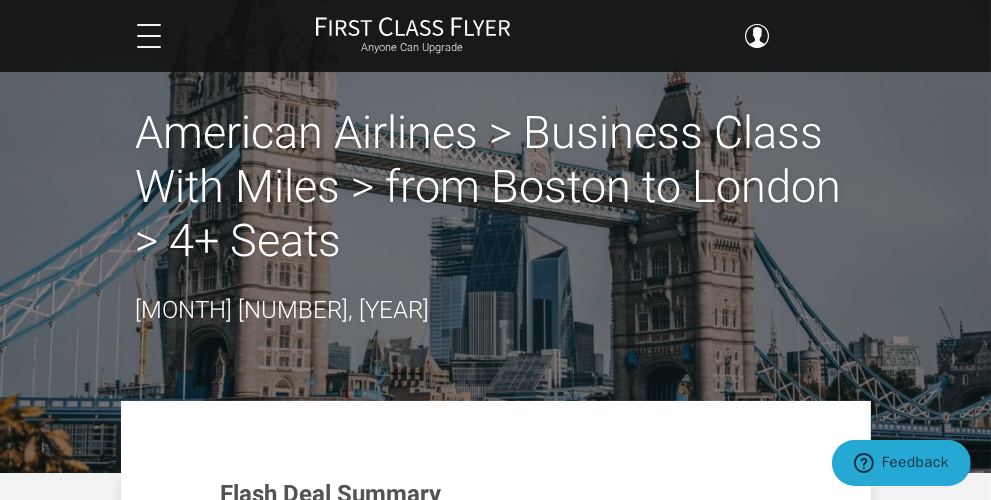 scroll, scrollTop: 0, scrollLeft: 0, axis: both 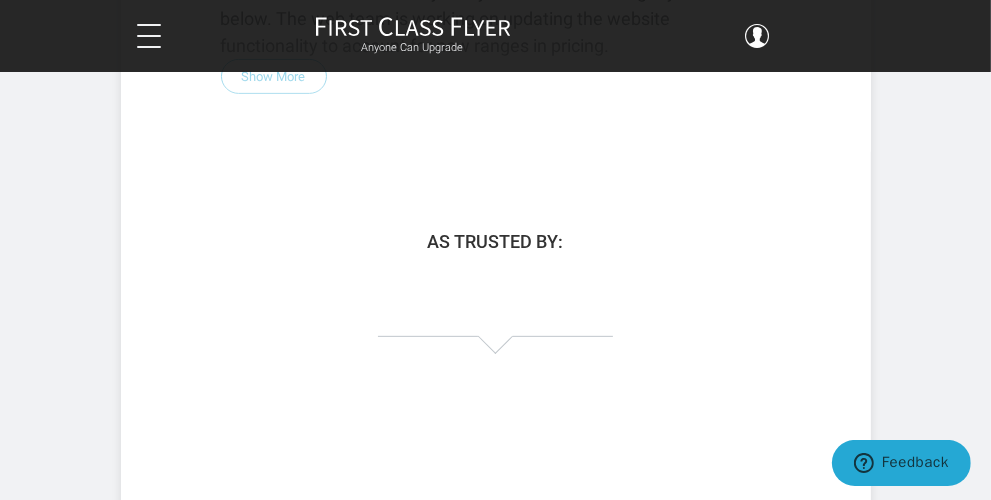 click at bounding box center (496, 614) 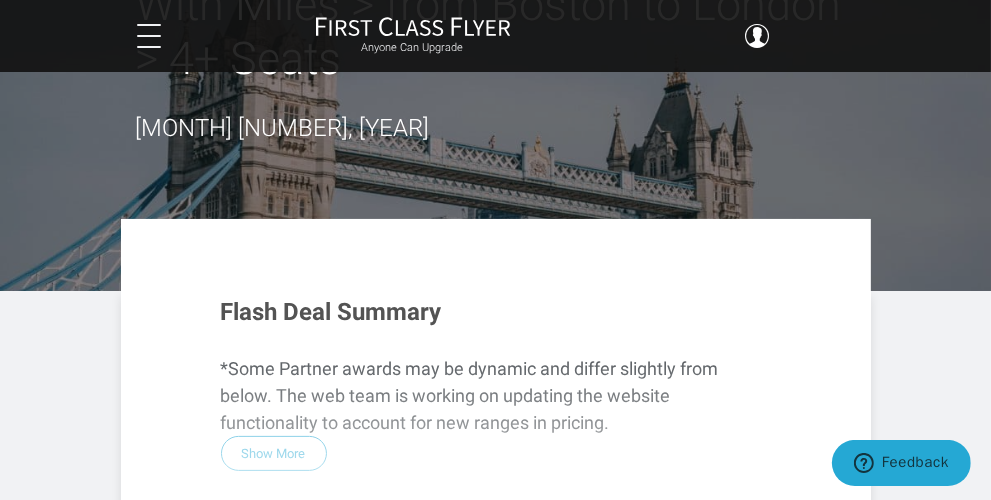 scroll, scrollTop: 0, scrollLeft: 0, axis: both 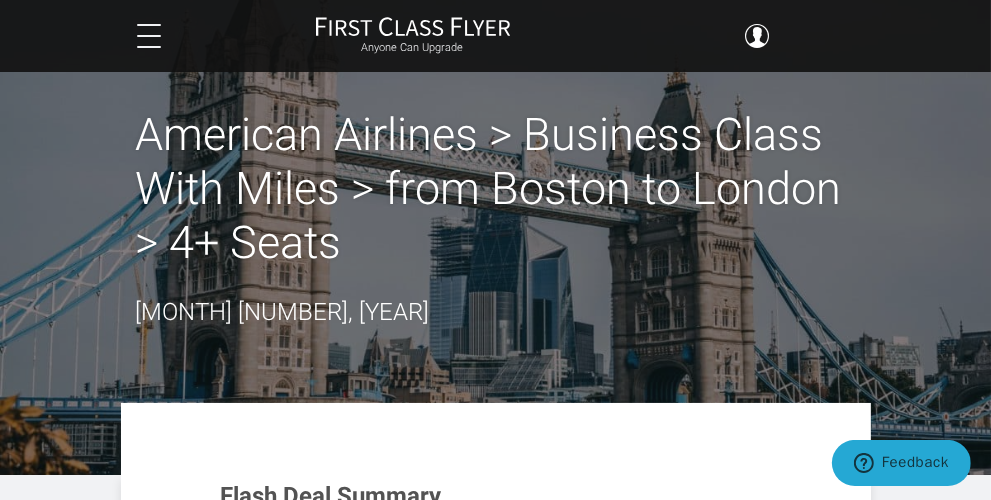 click on "Dashboard" at bounding box center (0, 0) 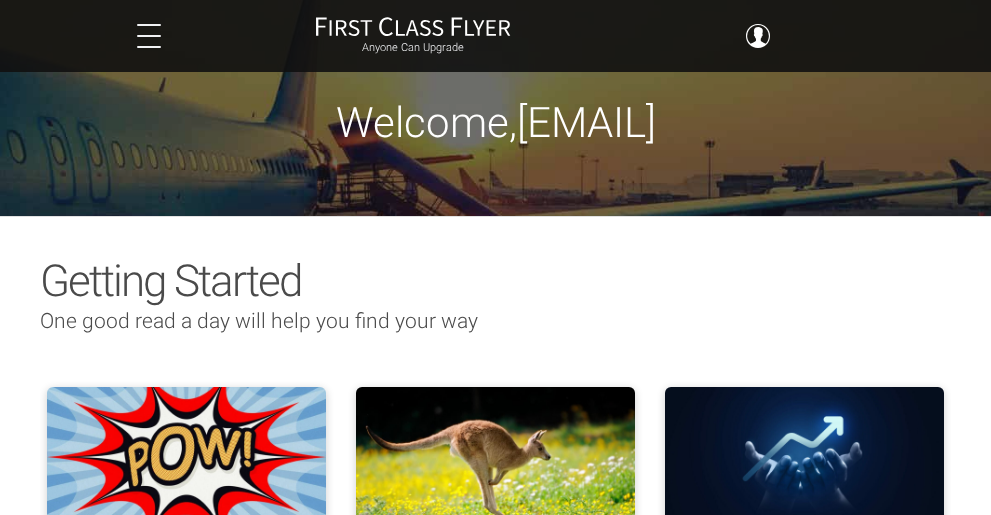 scroll, scrollTop: 0, scrollLeft: 0, axis: both 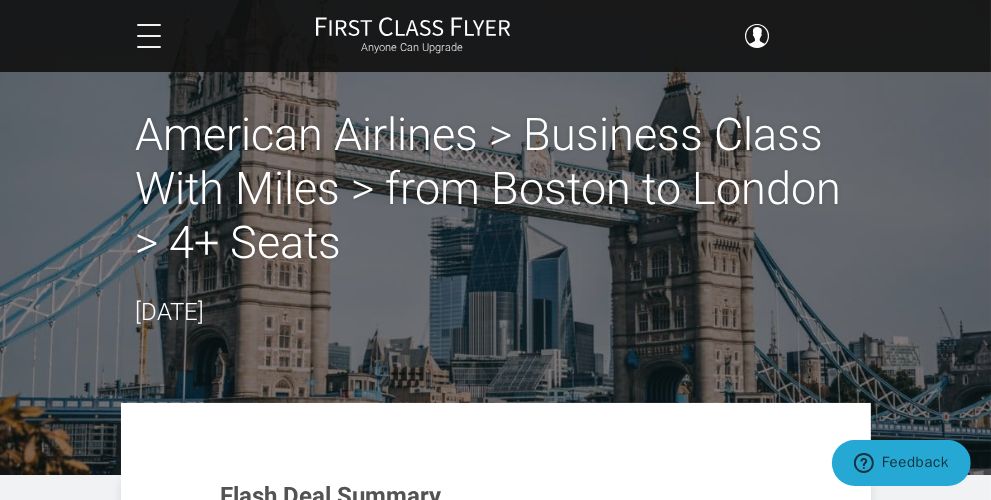 click on "Sweet Redeems" at bounding box center [0, 0] 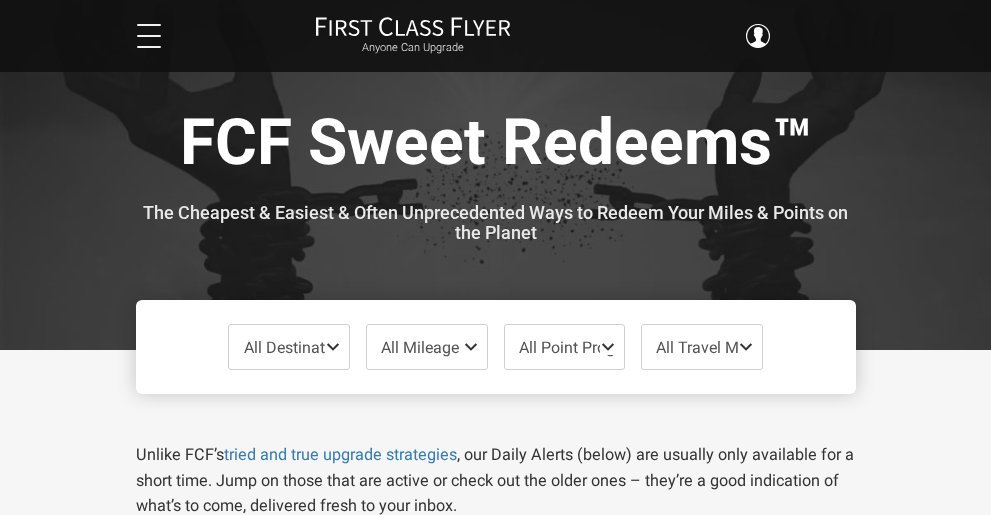 scroll, scrollTop: 0, scrollLeft: 0, axis: both 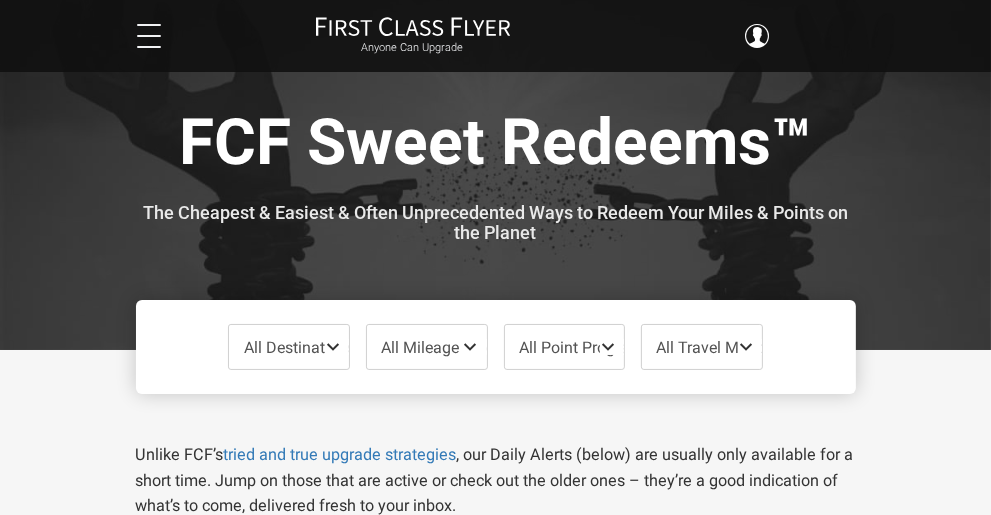 click on "All Destinations" at bounding box center [299, 347] 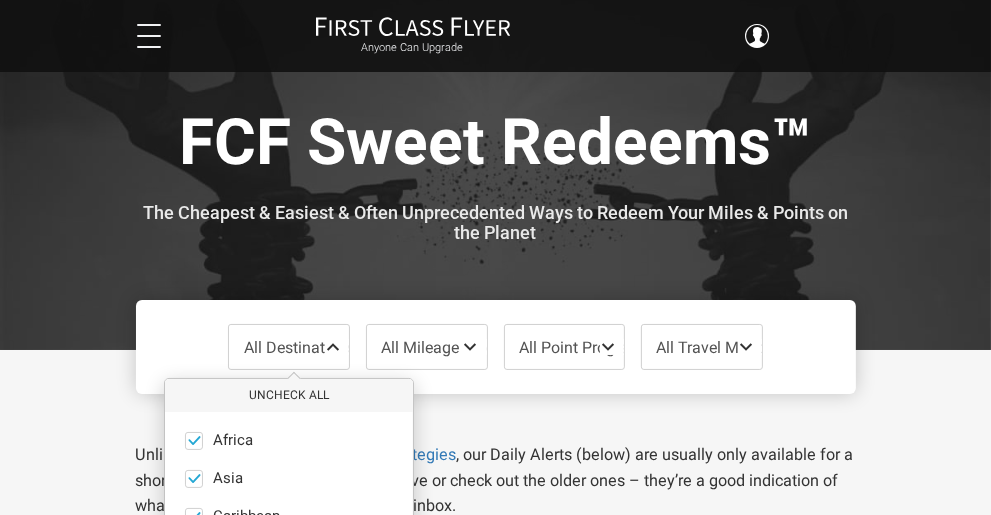 scroll, scrollTop: 37, scrollLeft: 0, axis: vertical 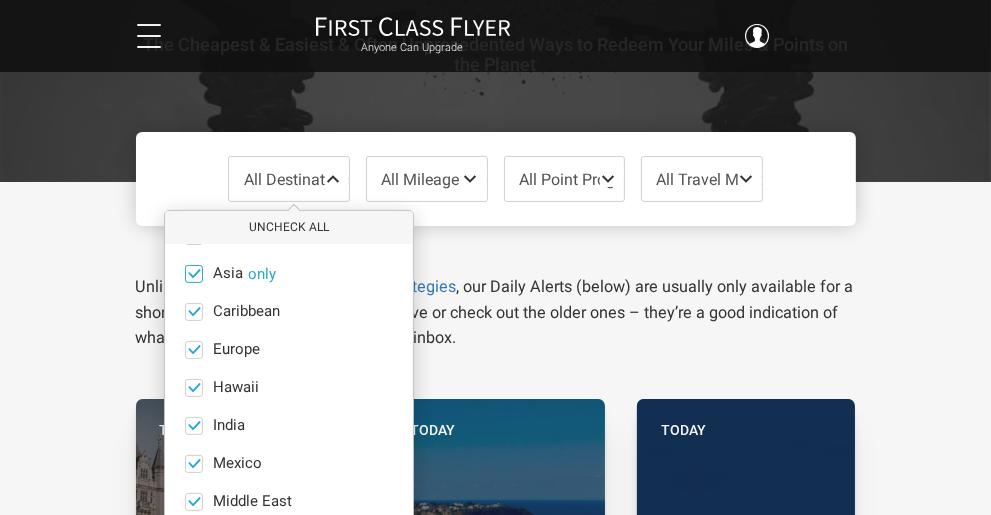 click at bounding box center (194, 273) 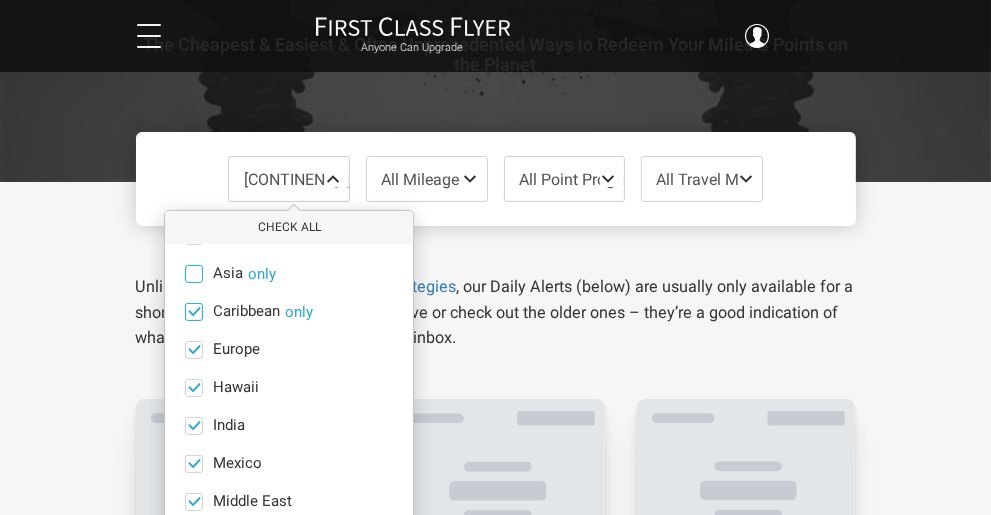 click at bounding box center [194, 311] 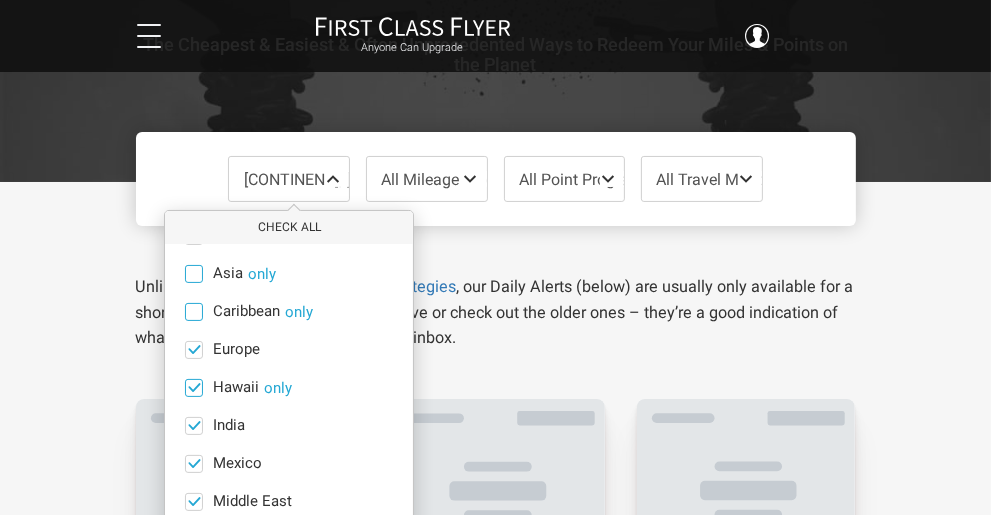 click at bounding box center [194, 387] 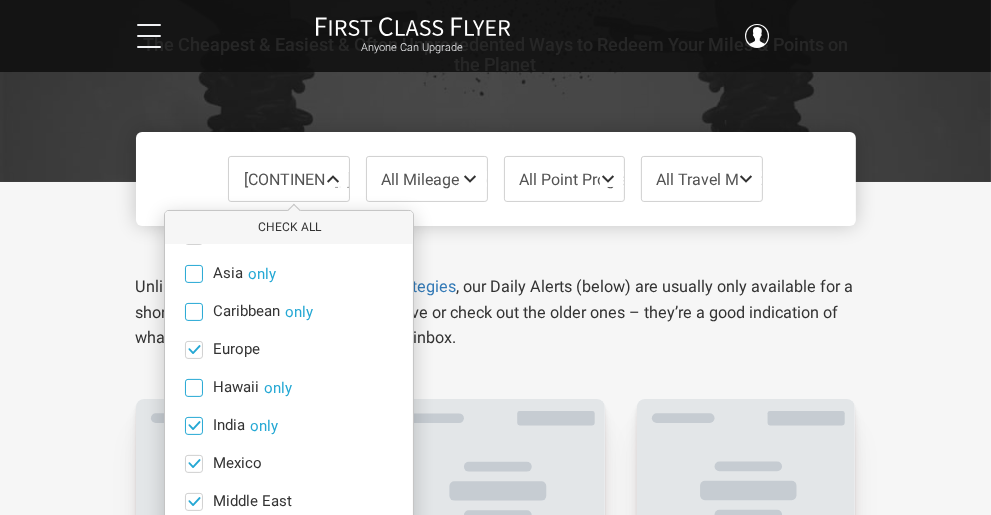 click at bounding box center (194, 425) 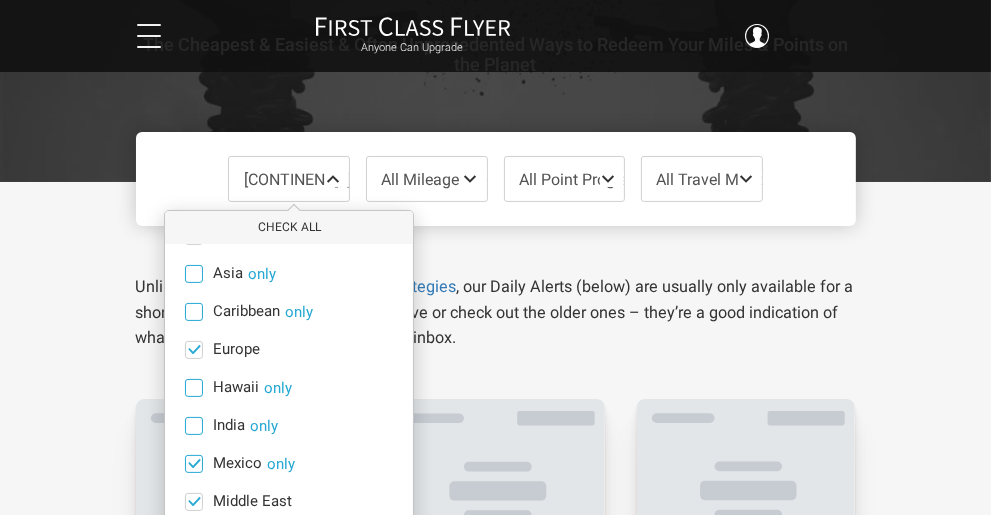 click at bounding box center [194, 463] 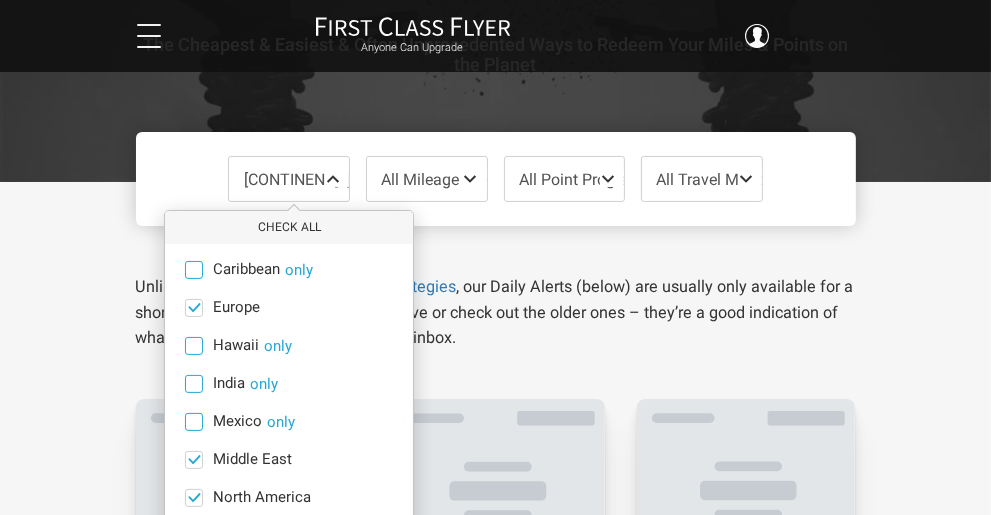 scroll, scrollTop: 137, scrollLeft: 0, axis: vertical 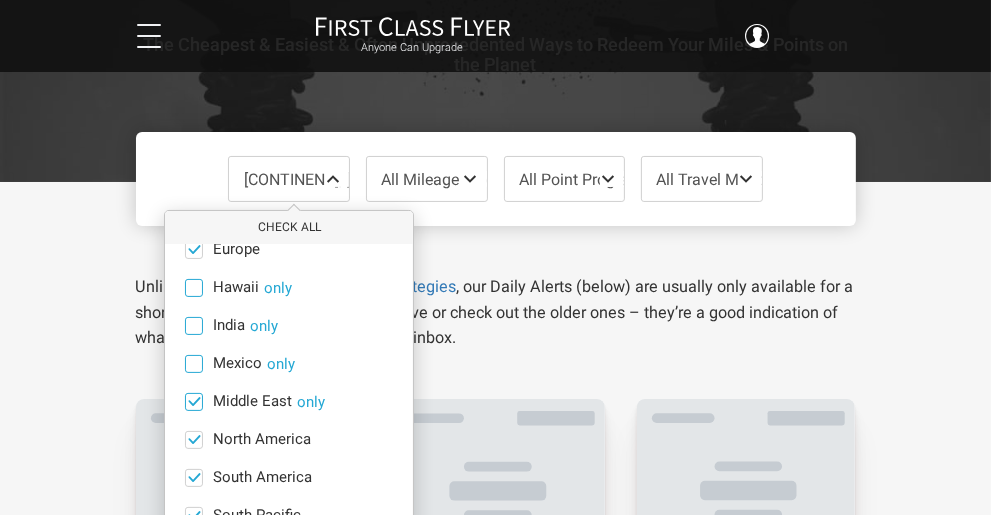 click at bounding box center [194, 401] 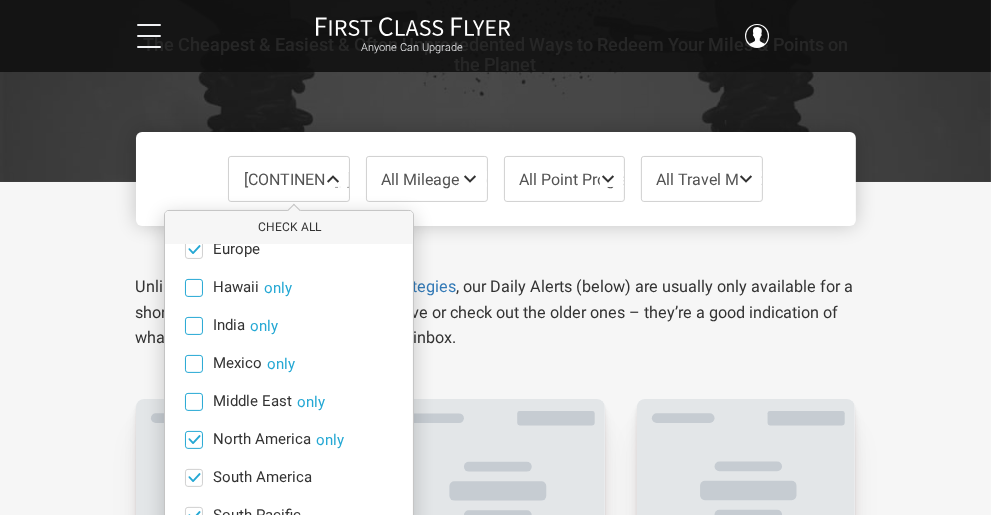 click at bounding box center [194, 439] 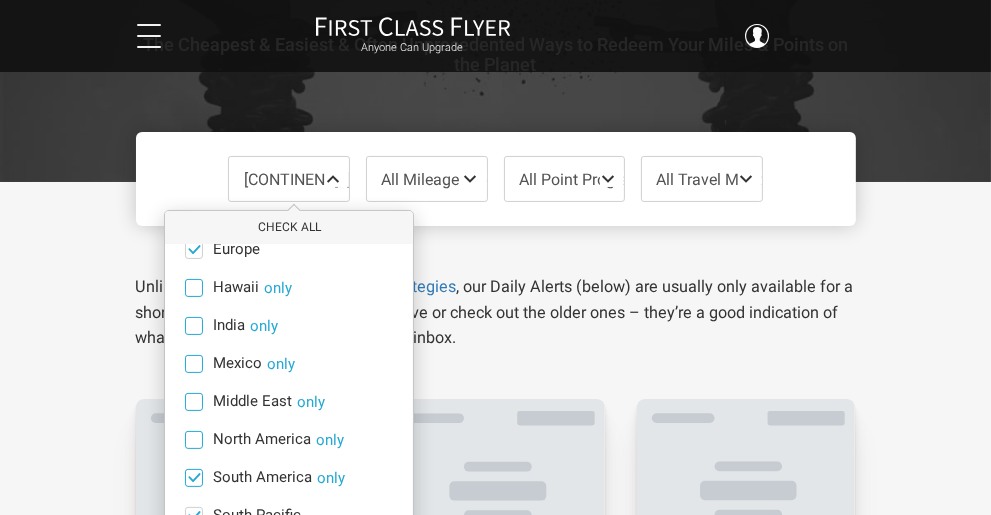 click at bounding box center [194, 477] 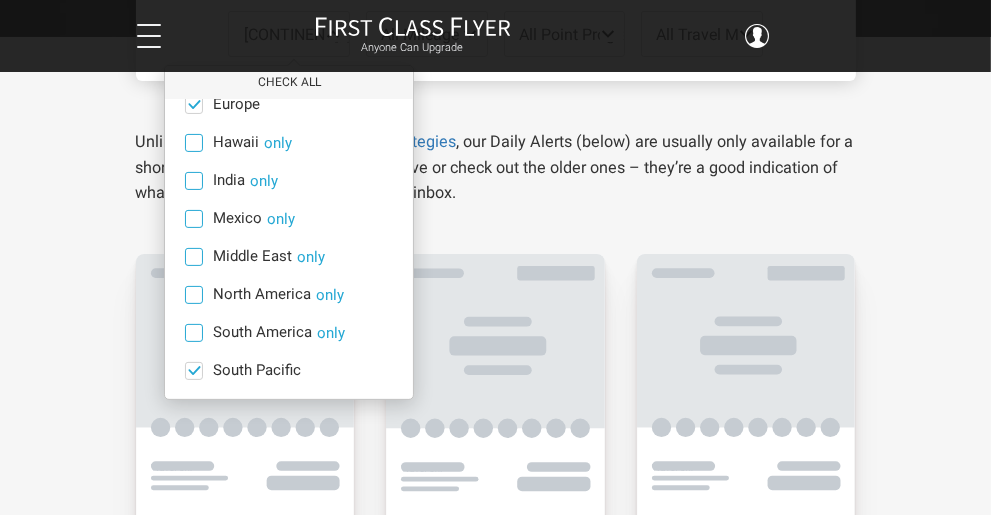 scroll, scrollTop: 318, scrollLeft: 0, axis: vertical 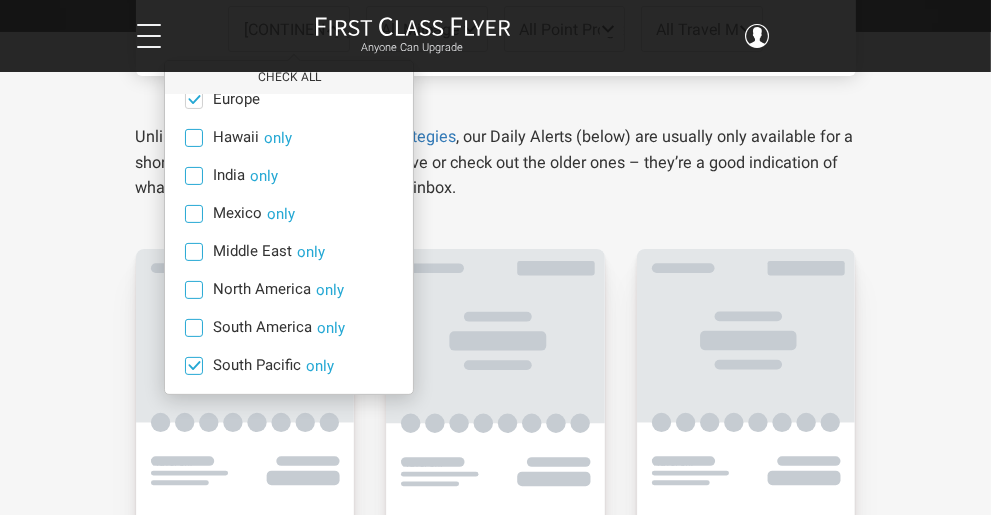 click at bounding box center [194, 365] 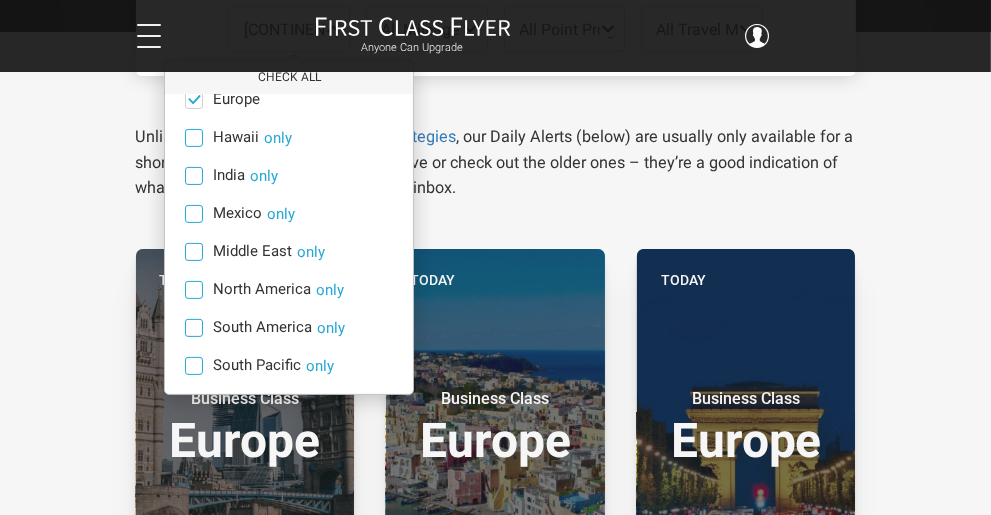 scroll, scrollTop: 164, scrollLeft: 0, axis: vertical 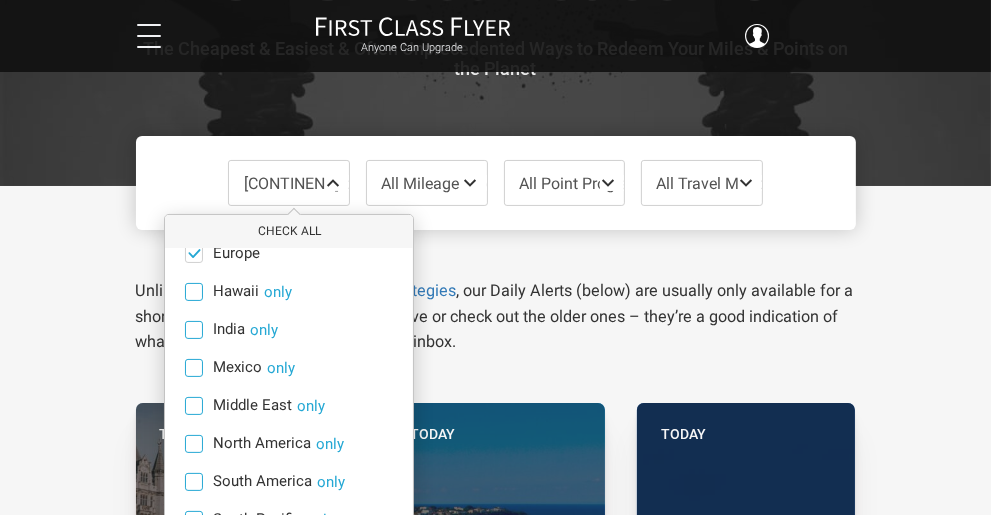 click on "All Travel Months" at bounding box center [717, 183] 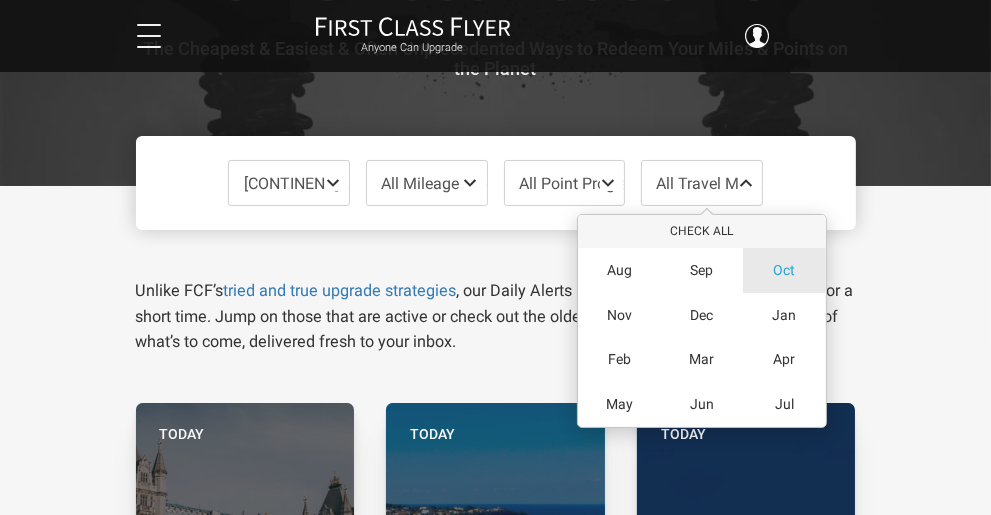 click on "Oct" at bounding box center [784, 270] 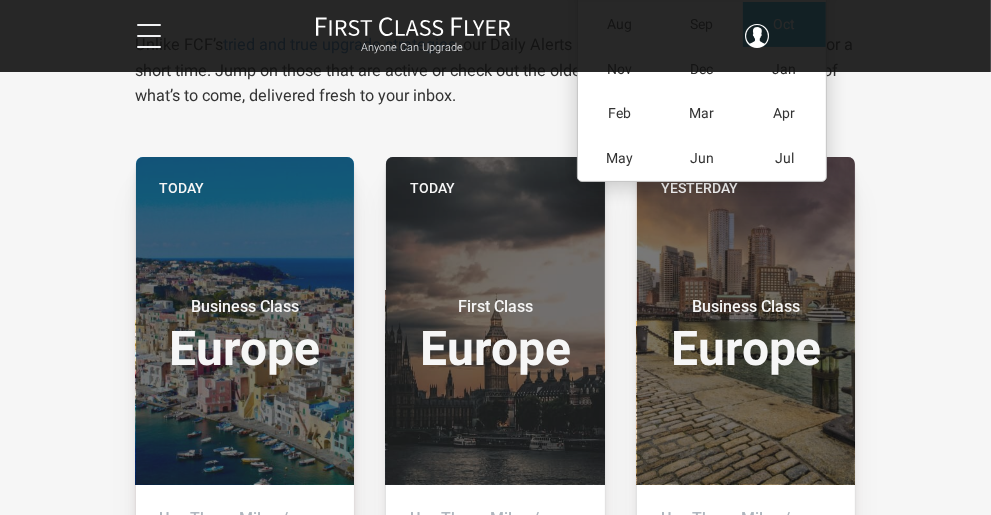 scroll, scrollTop: 408, scrollLeft: 0, axis: vertical 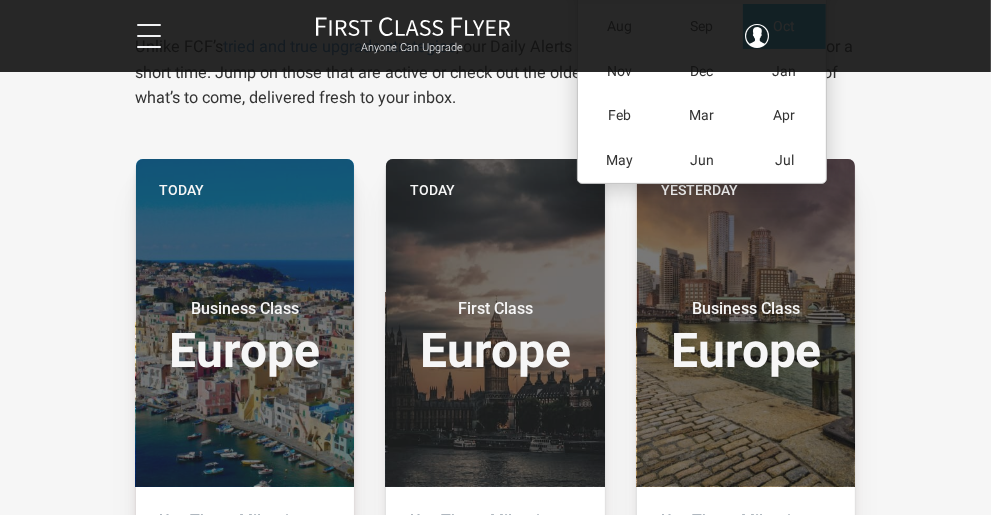 click on "Dashboard" at bounding box center (0, 0) 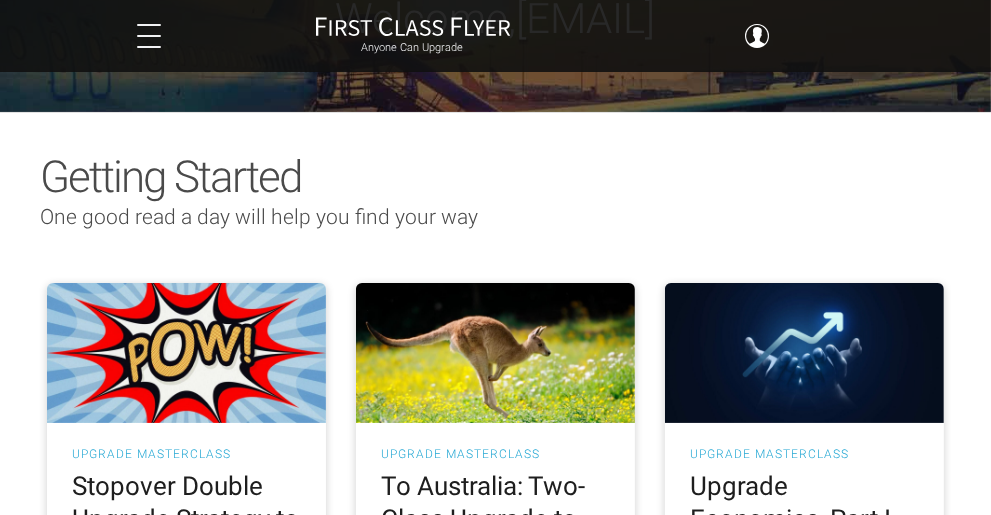 scroll, scrollTop: 0, scrollLeft: 0, axis: both 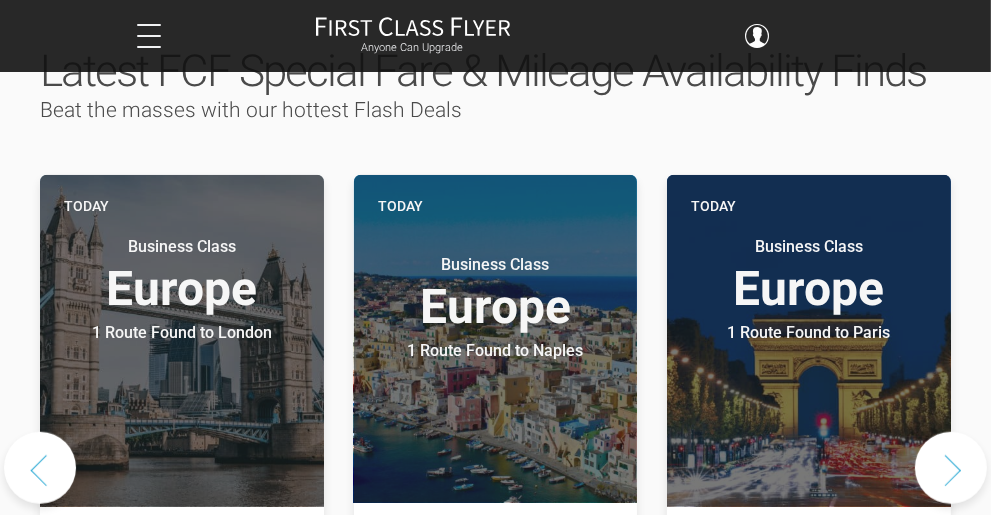 click on "Upgrade Advisor" at bounding box center [0, 0] 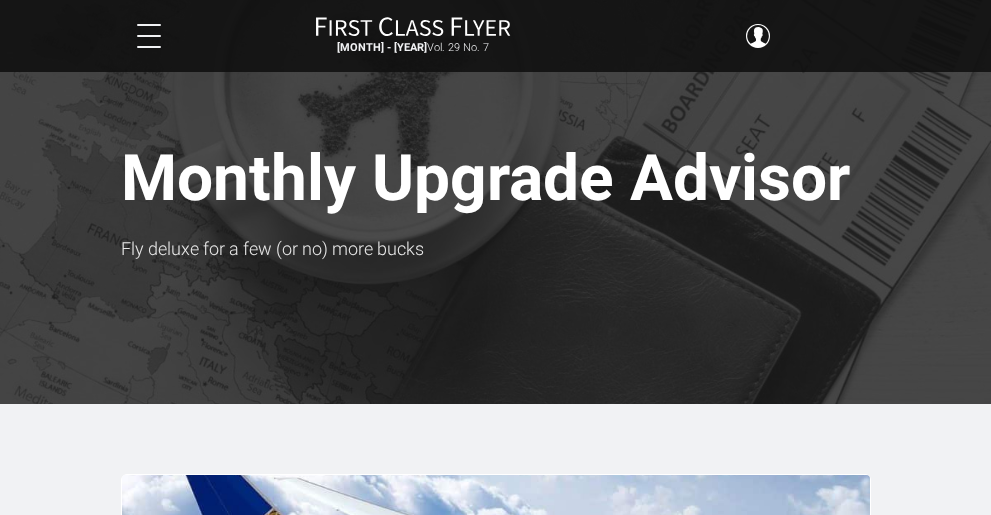 scroll, scrollTop: 0, scrollLeft: 0, axis: both 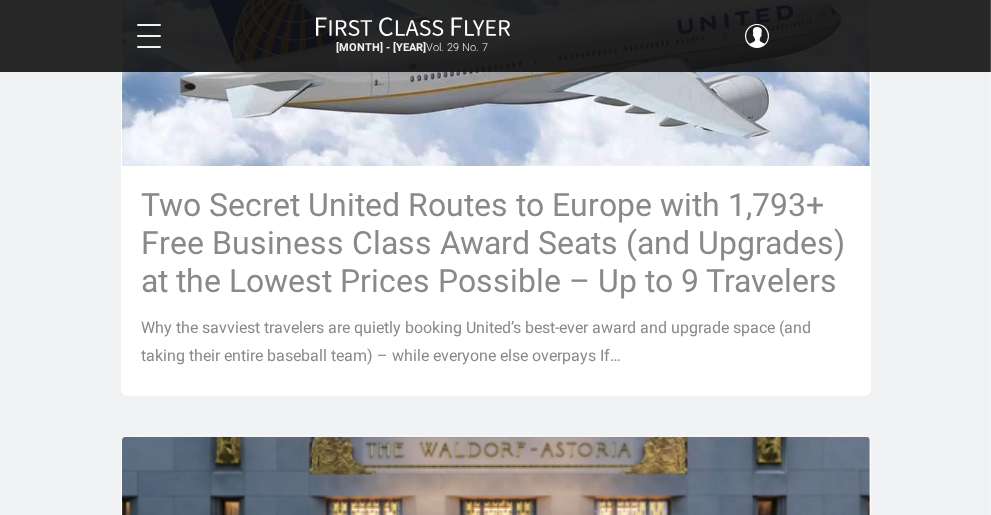 click on "February 2024" at bounding box center (572, 2964) 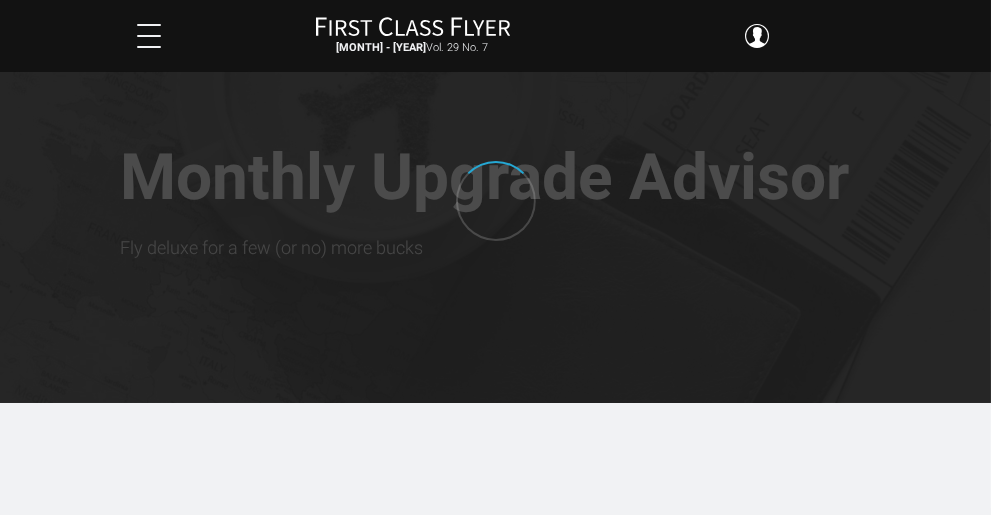 scroll, scrollTop: 0, scrollLeft: 0, axis: both 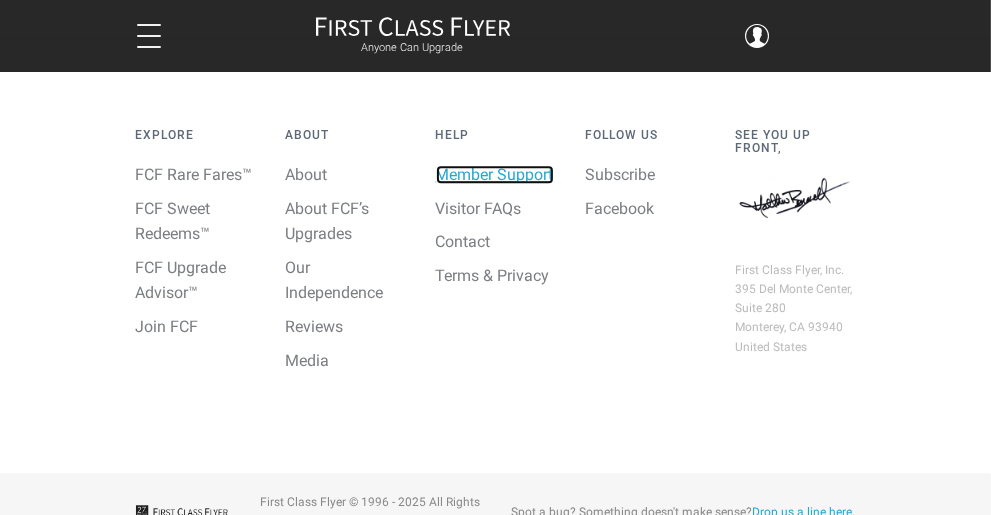 click on "Member Support" at bounding box center [495, 174] 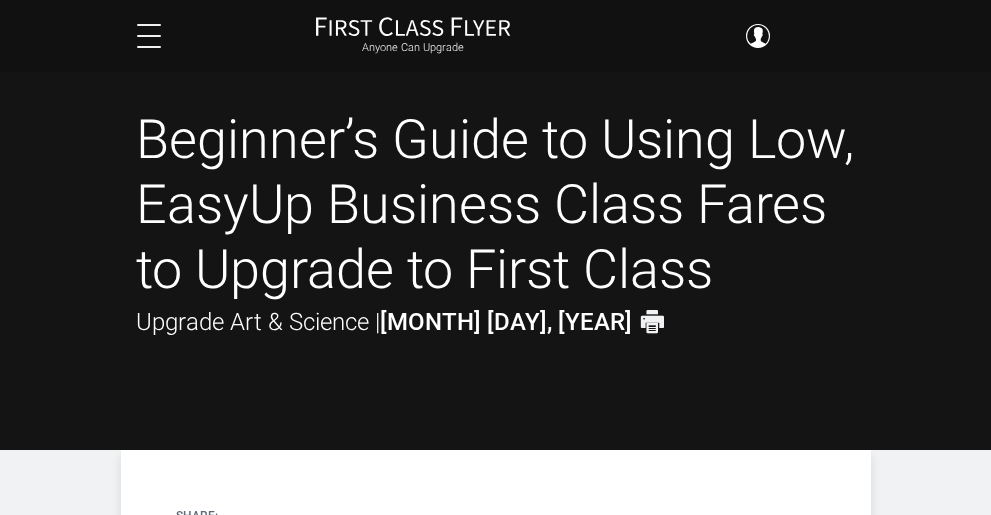 scroll, scrollTop: 498, scrollLeft: 0, axis: vertical 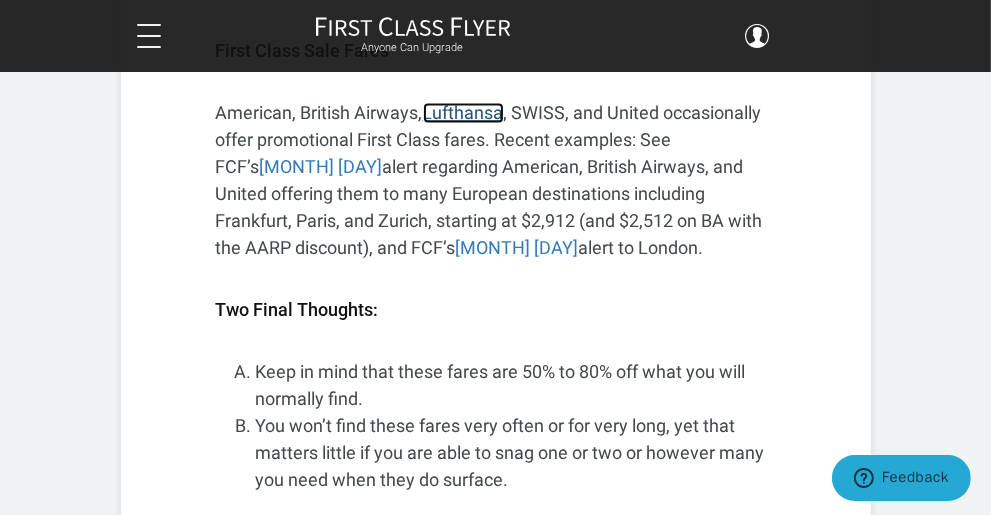 click on "Lufthansa" at bounding box center [463, 112] 